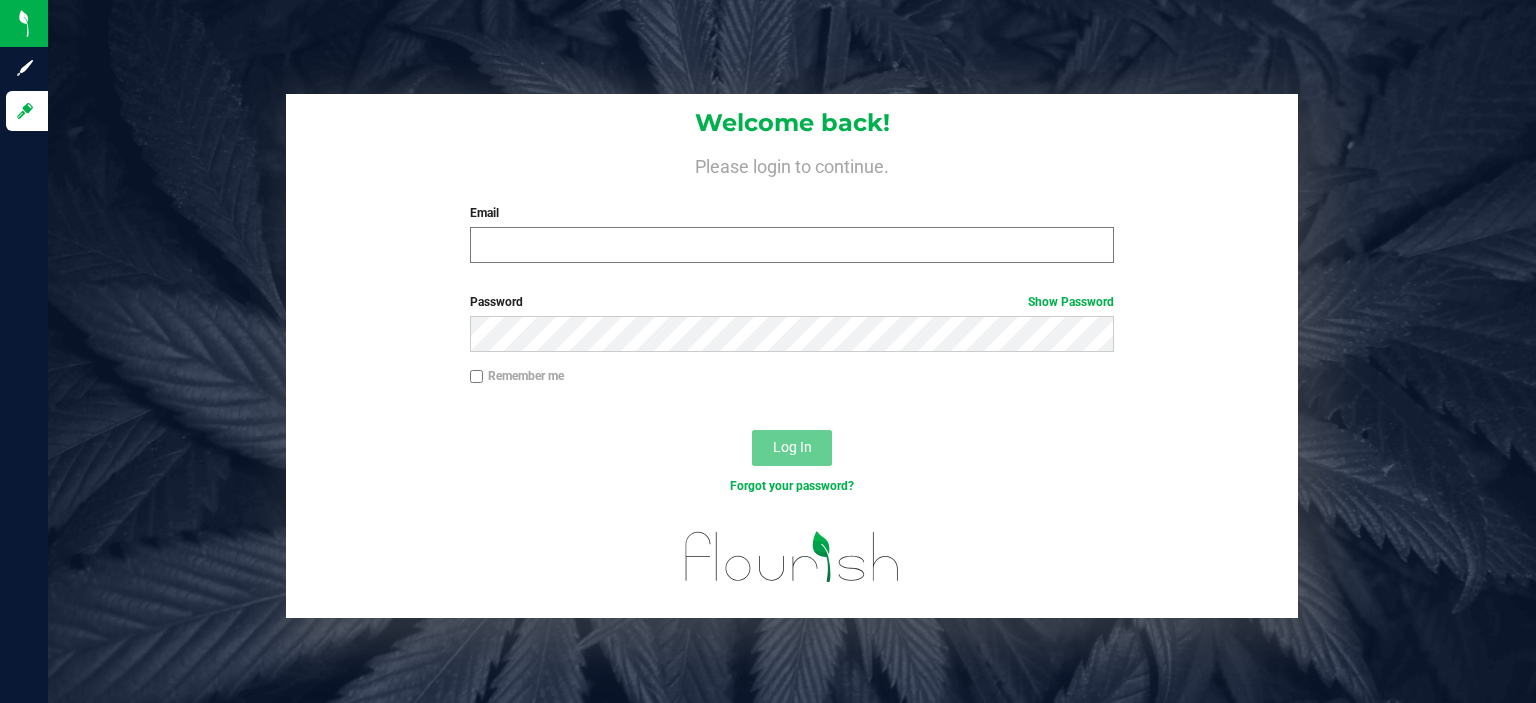 scroll, scrollTop: 0, scrollLeft: 0, axis: both 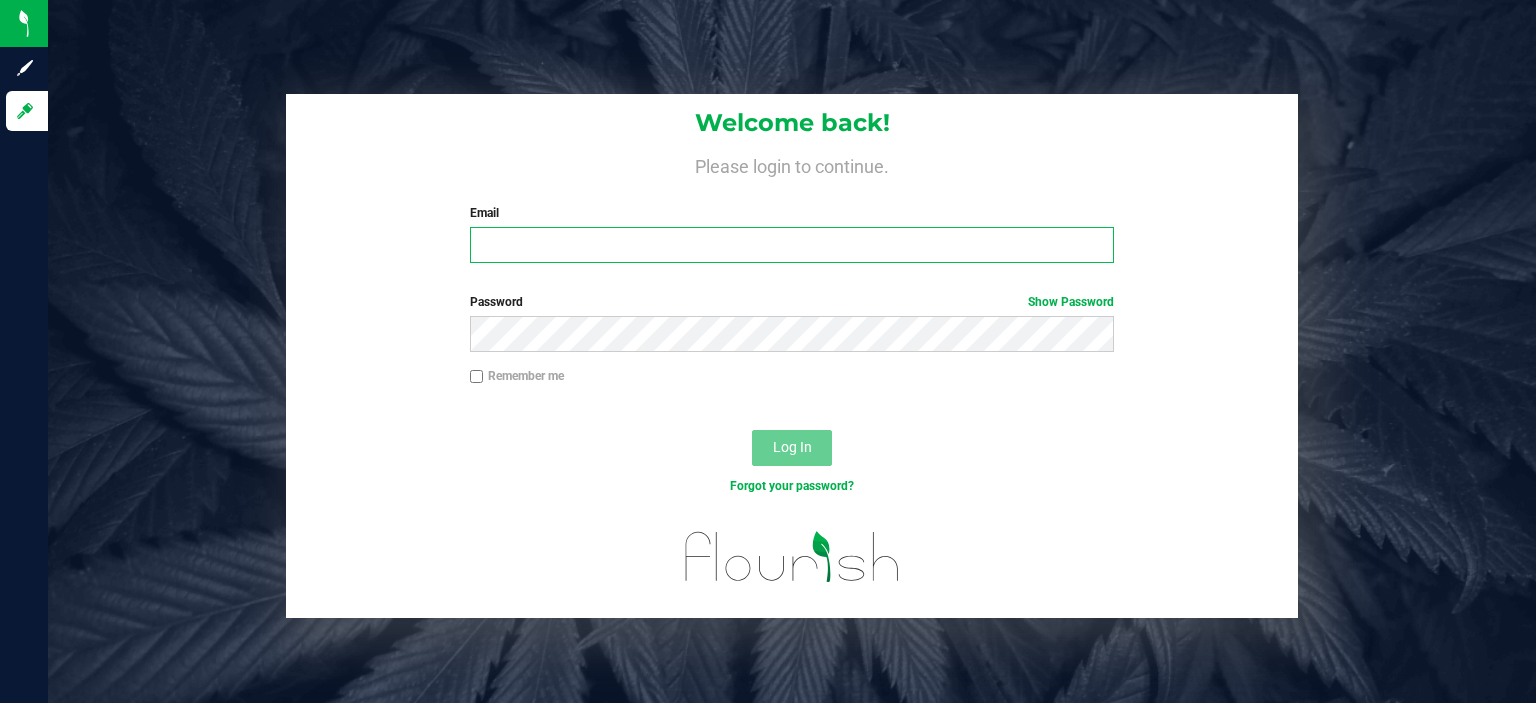click on "Email" at bounding box center (792, 245) 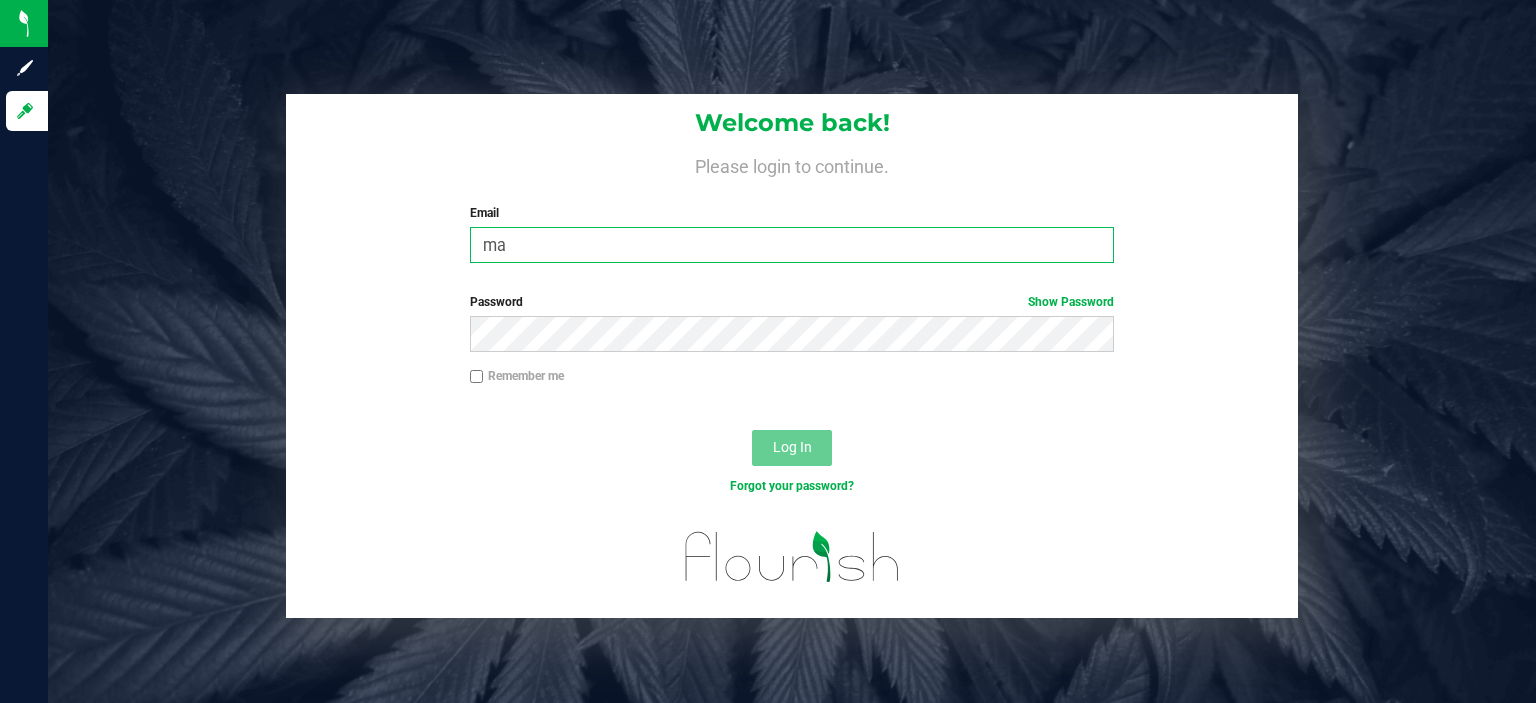 scroll, scrollTop: 0, scrollLeft: 0, axis: both 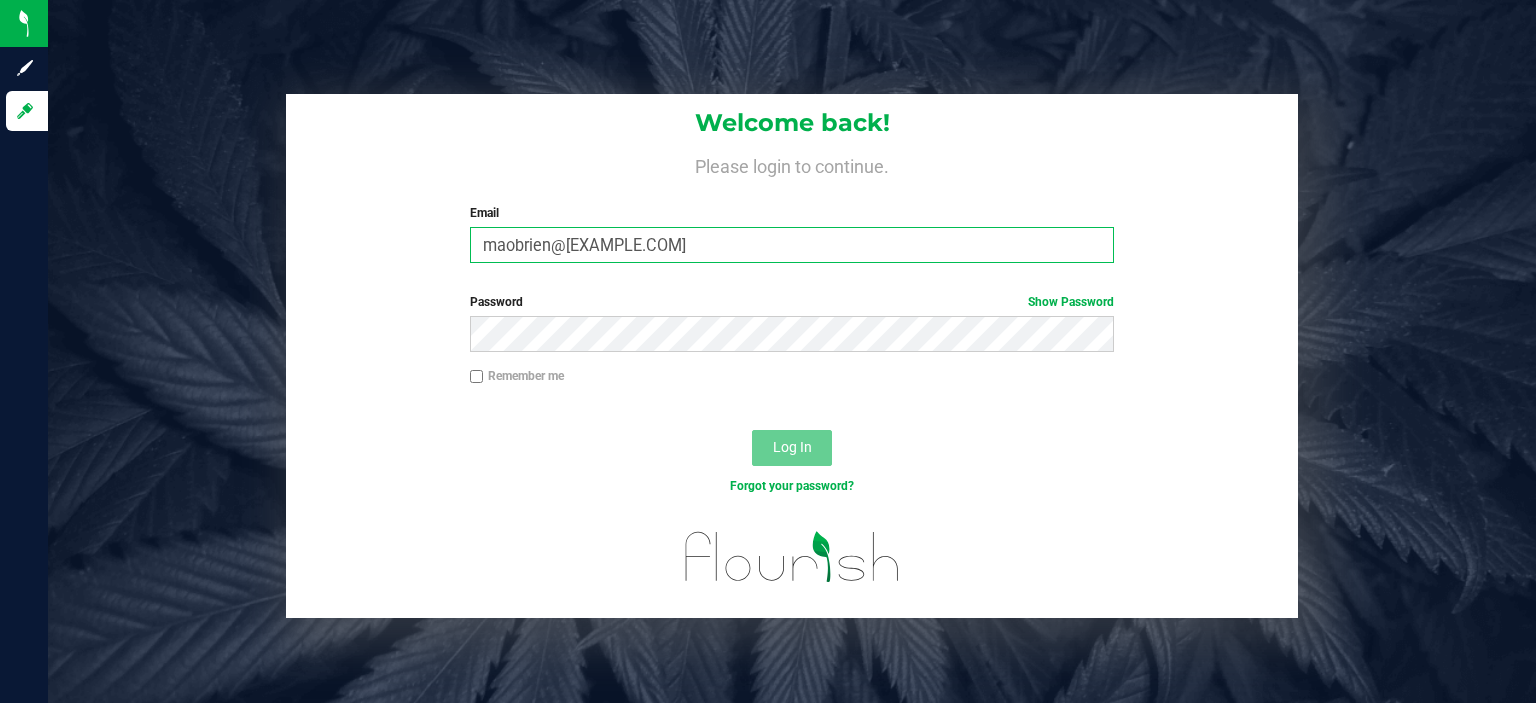 type on "maobrien@[EXAMPLE.COM]" 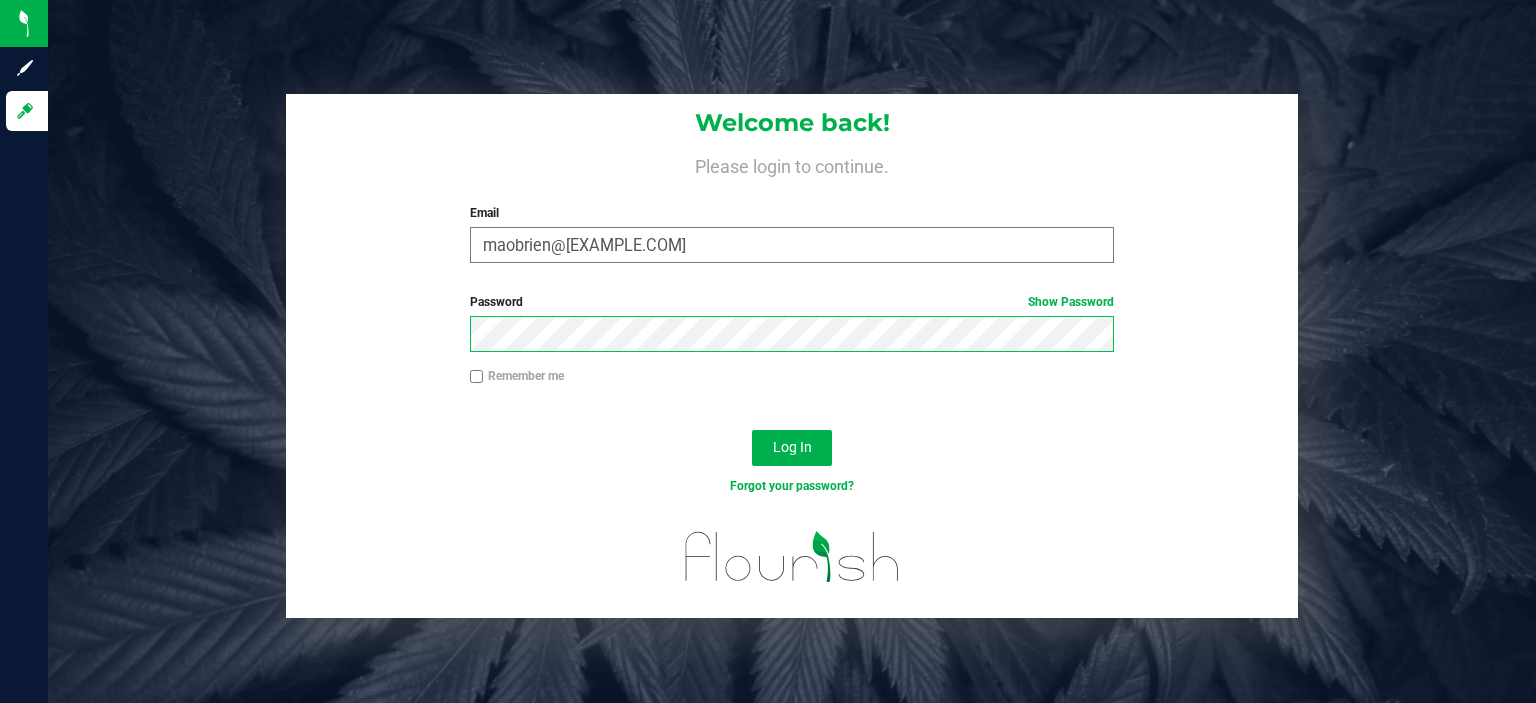 click on "Log In" at bounding box center (792, 448) 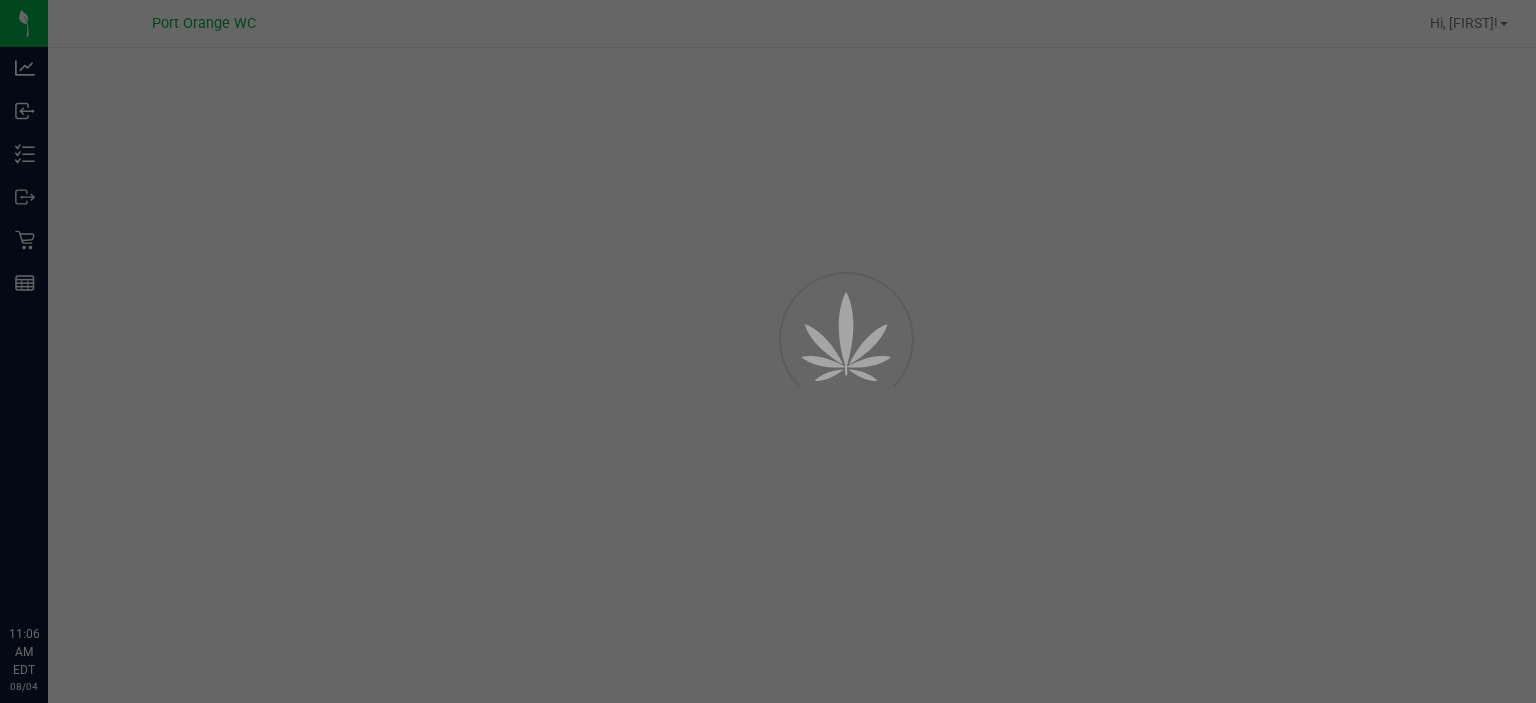 scroll, scrollTop: 0, scrollLeft: 0, axis: both 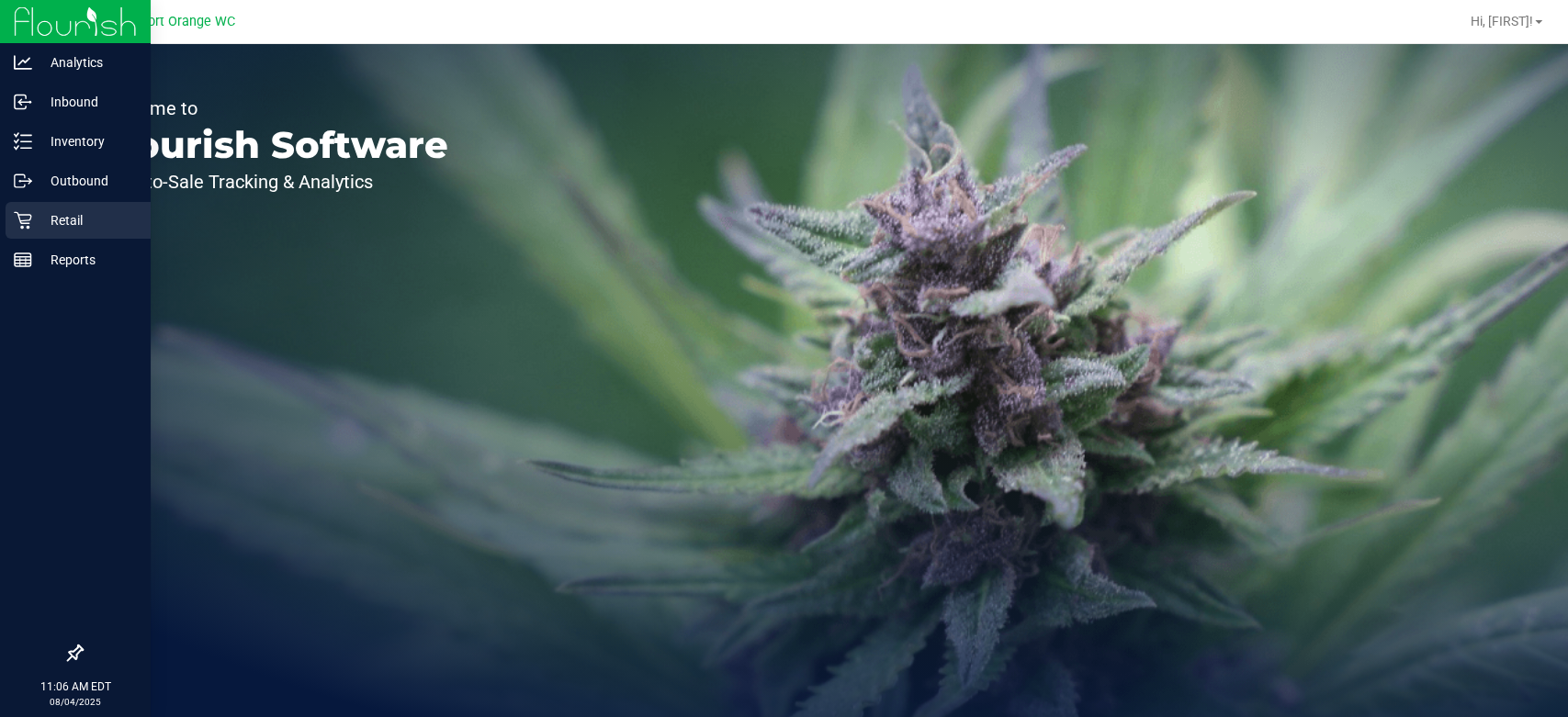 drag, startPoint x: 0, startPoint y: 0, endPoint x: 20, endPoint y: 224, distance: 224.89108 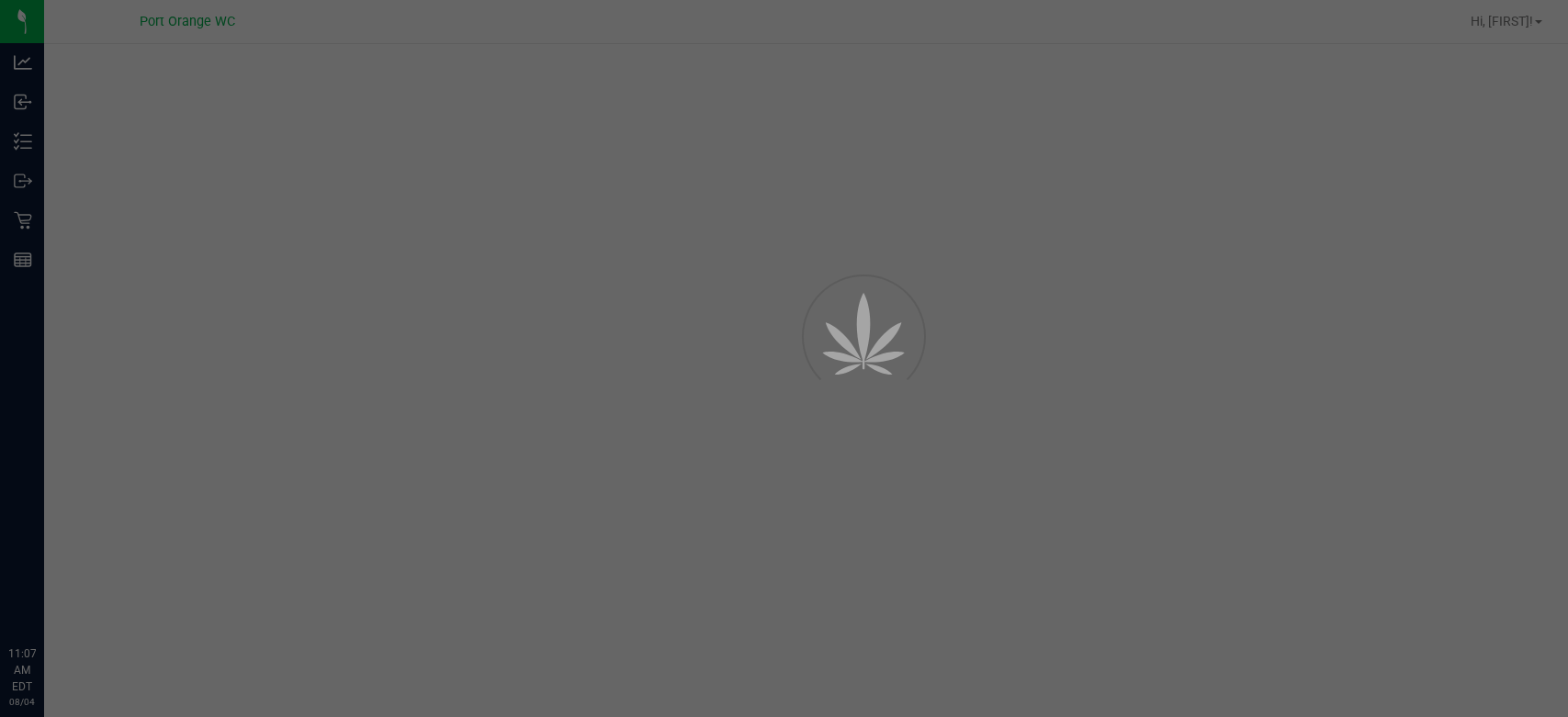 scroll, scrollTop: 0, scrollLeft: 0, axis: both 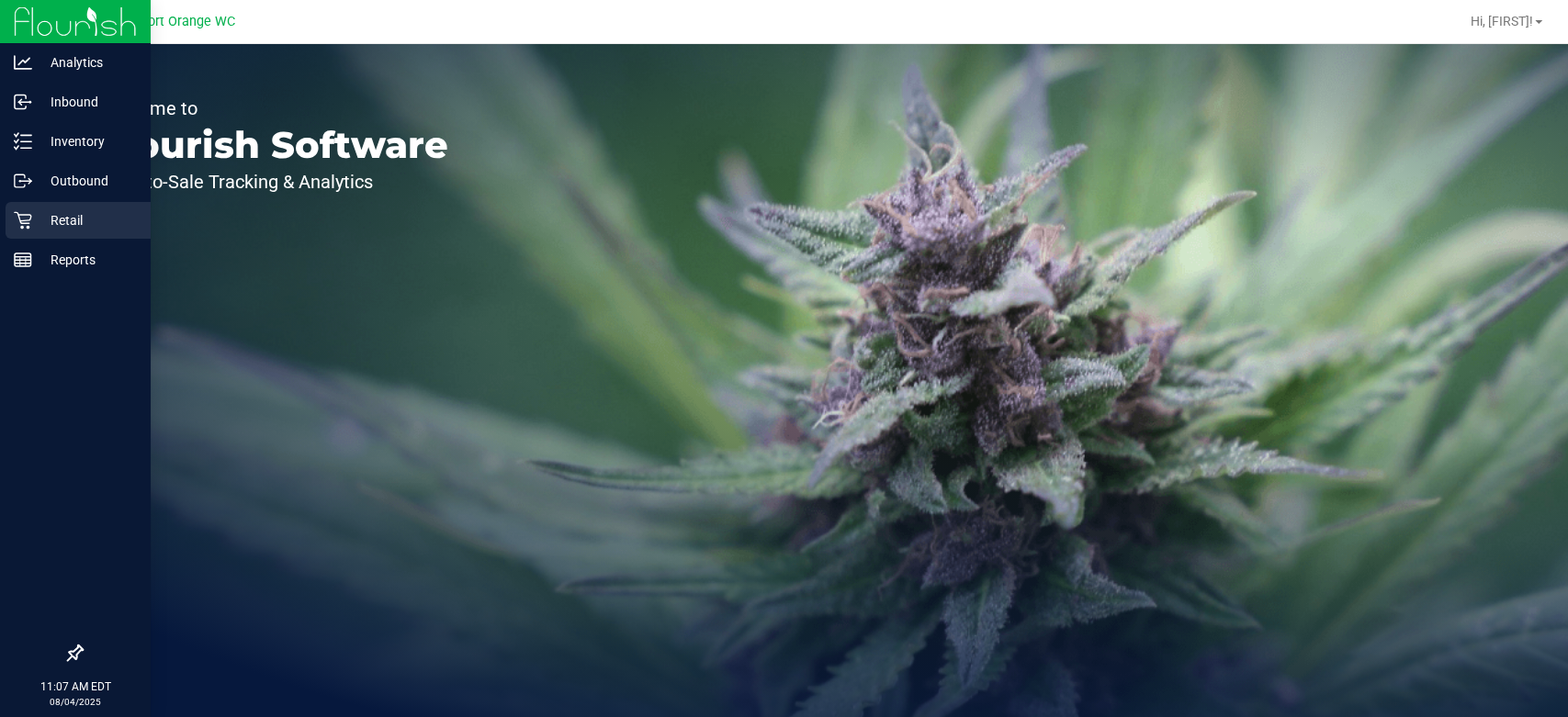 click on "Retail" at bounding box center [78, 220] 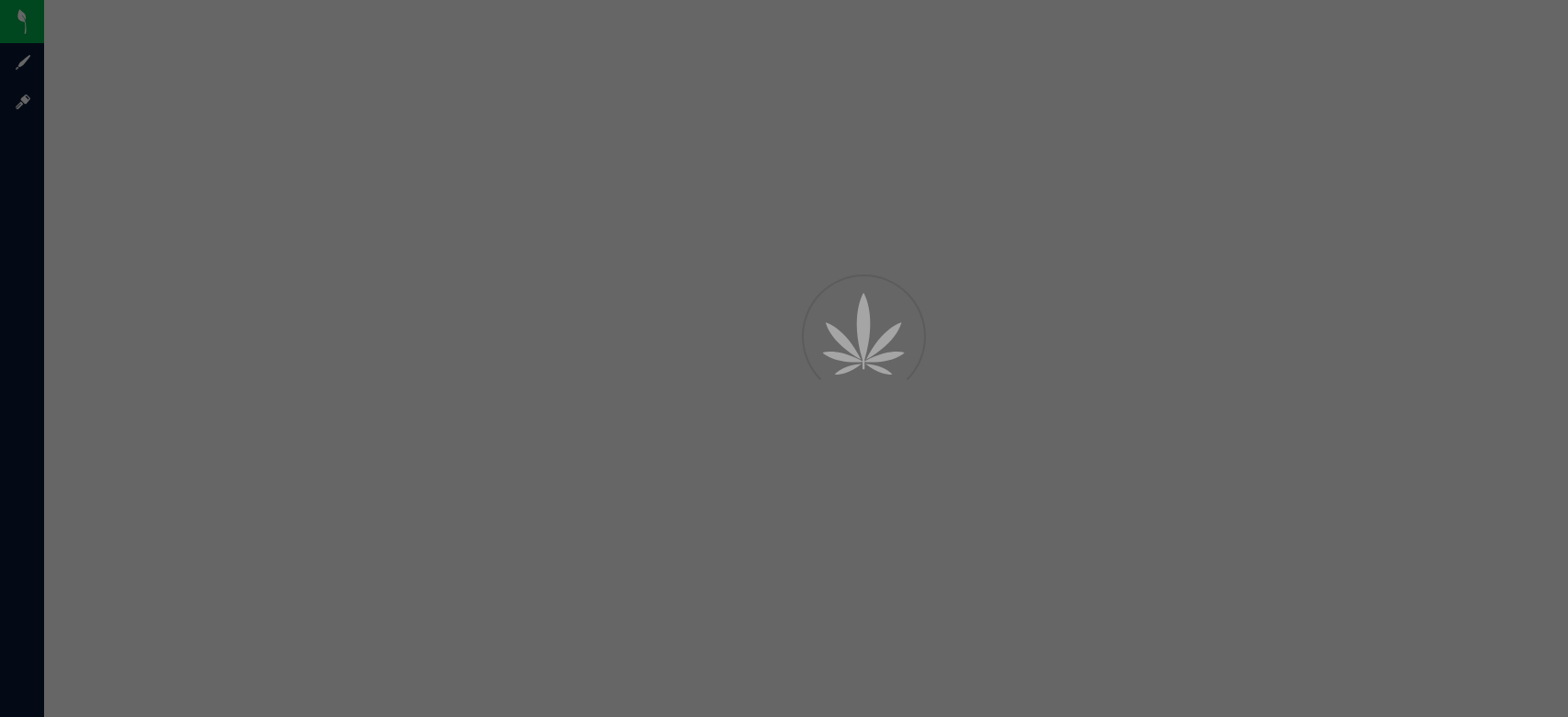 scroll, scrollTop: 0, scrollLeft: 0, axis: both 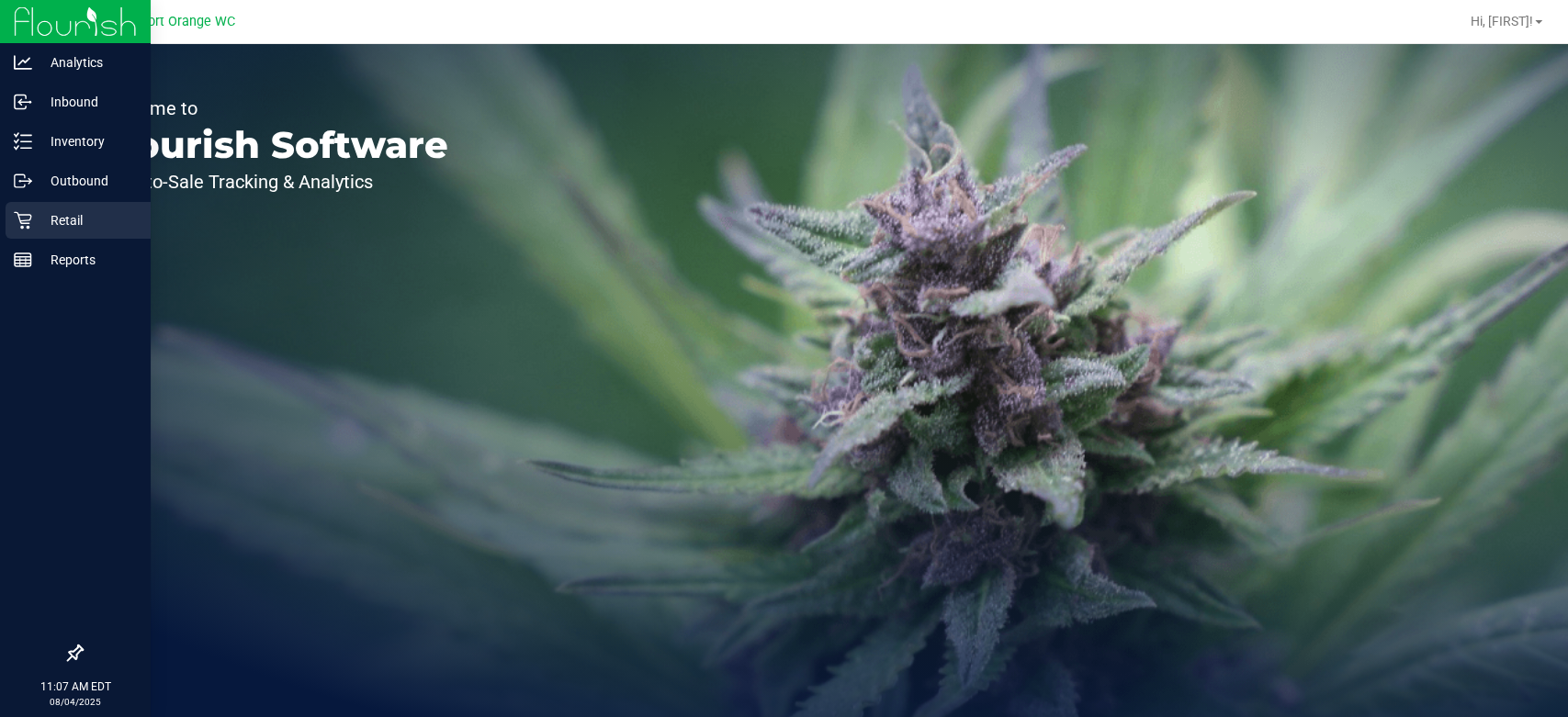 click on "Retail" at bounding box center [87, 220] 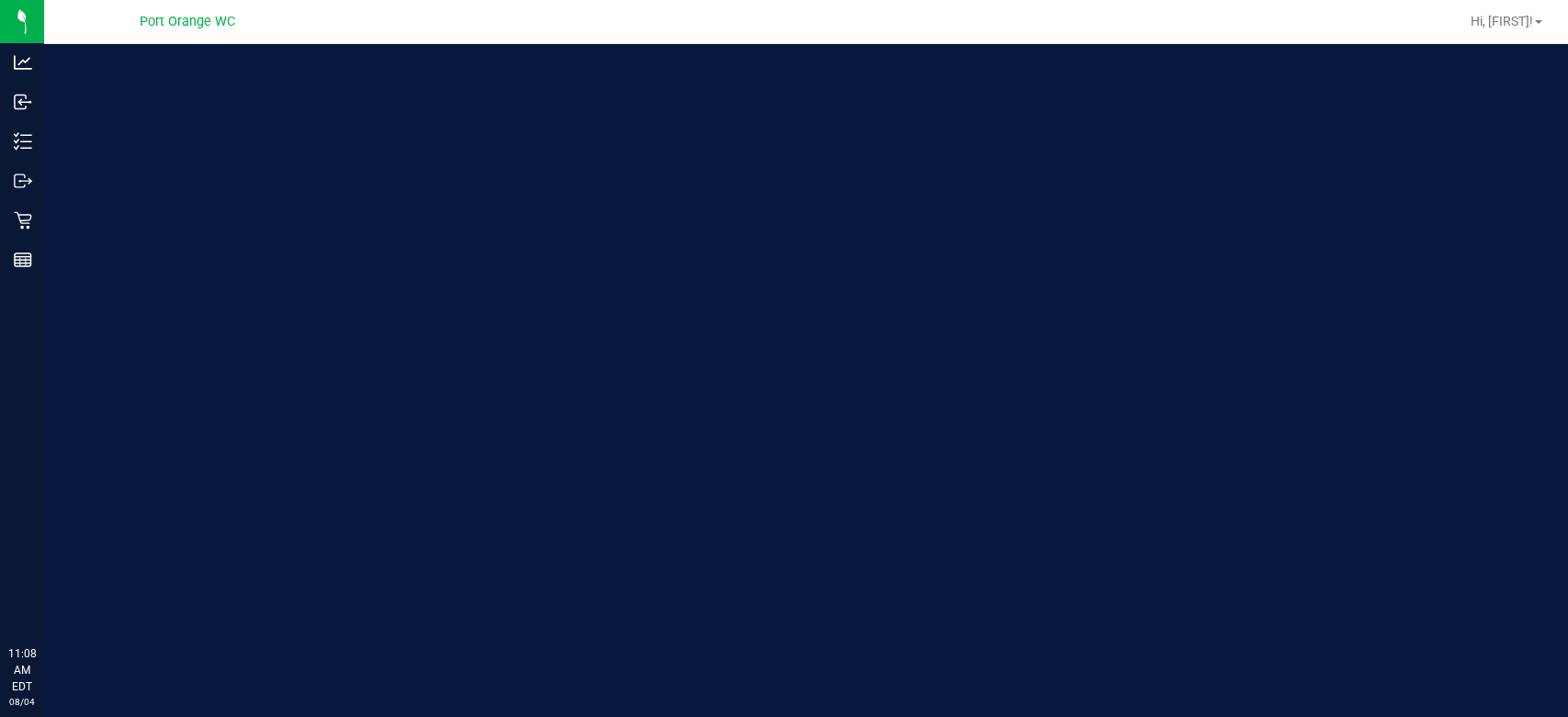 scroll, scrollTop: 0, scrollLeft: 0, axis: both 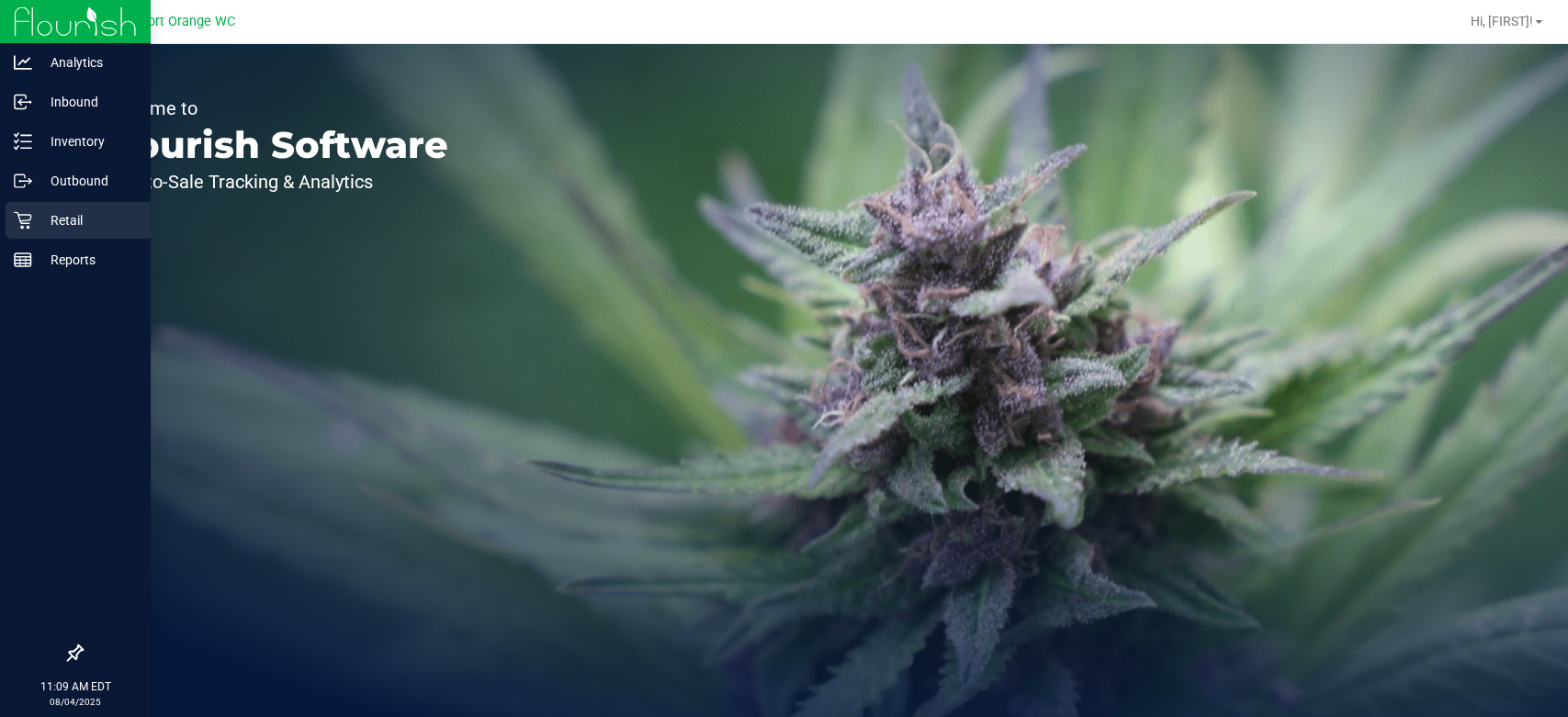 click on "Retail" at bounding box center (75, 221) 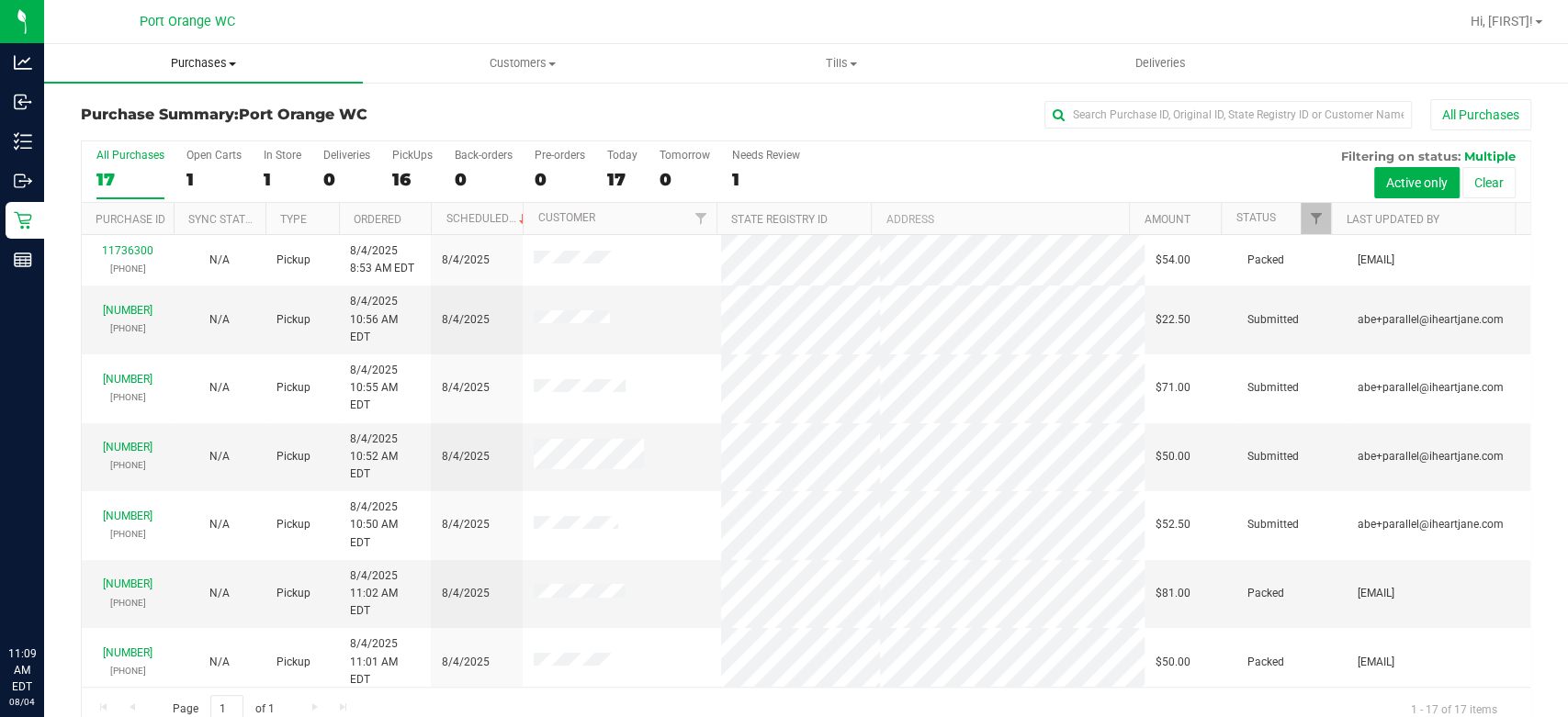 click on "Purchases" at bounding box center (203, 63) 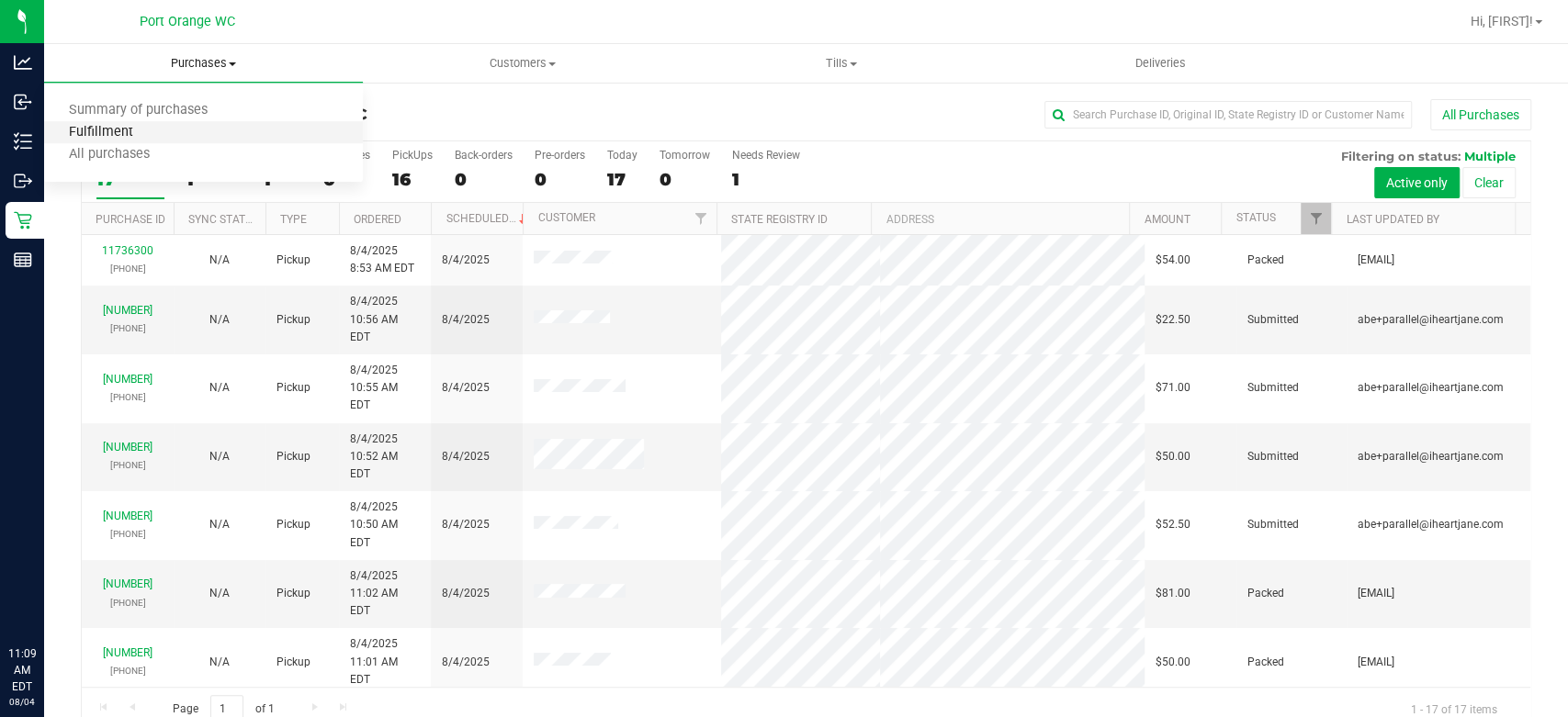 click on "Fulfillment" at bounding box center (101, 132) 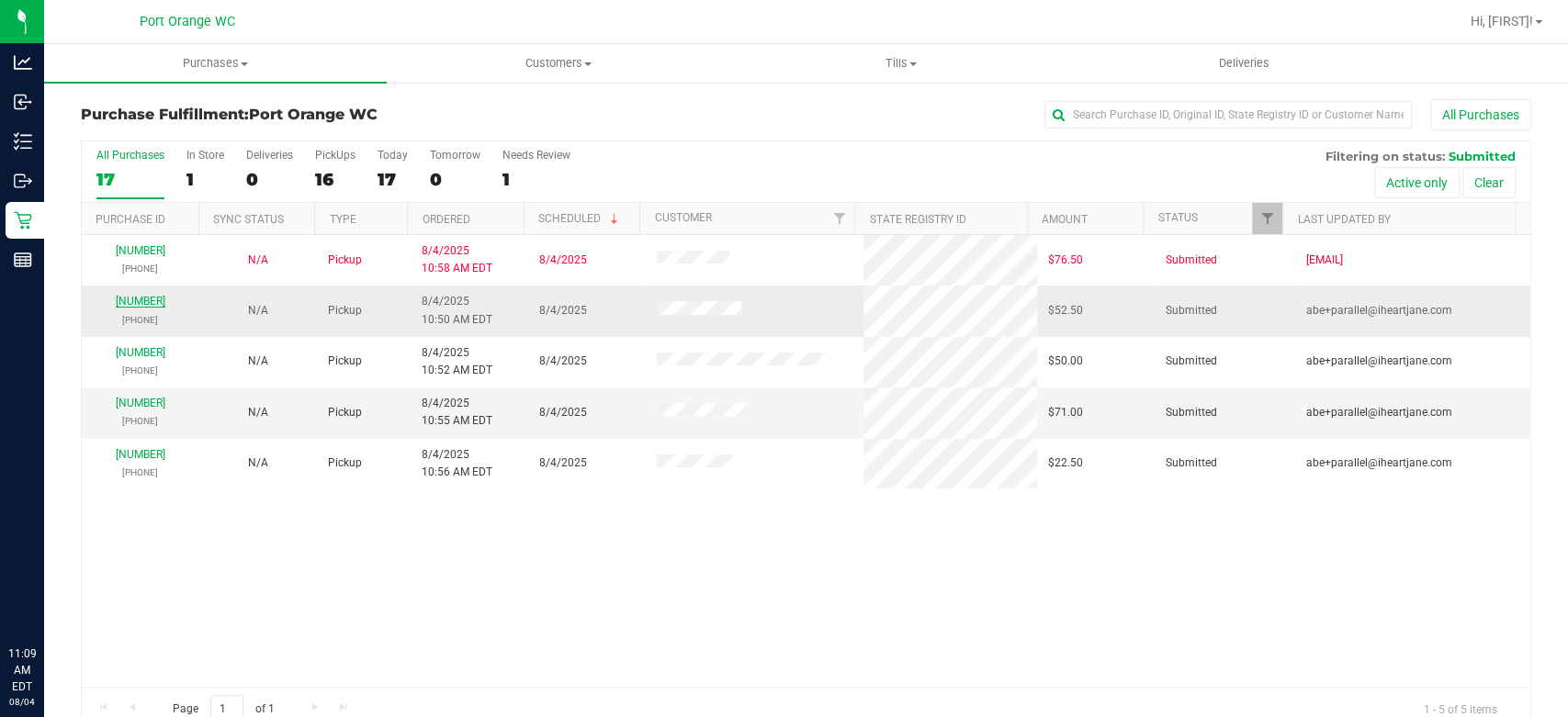 click on "11737096" at bounding box center [141, 301] 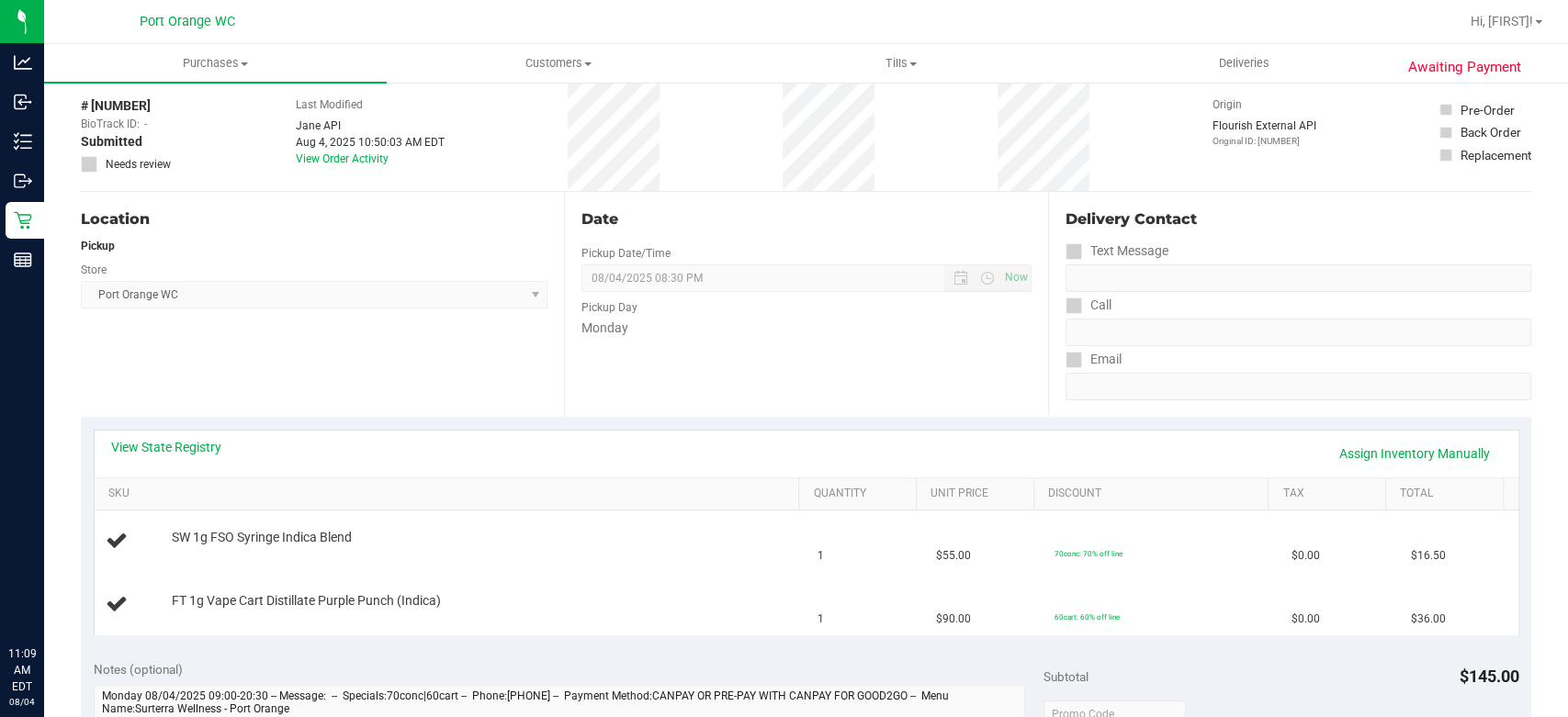scroll, scrollTop: 0, scrollLeft: 0, axis: both 